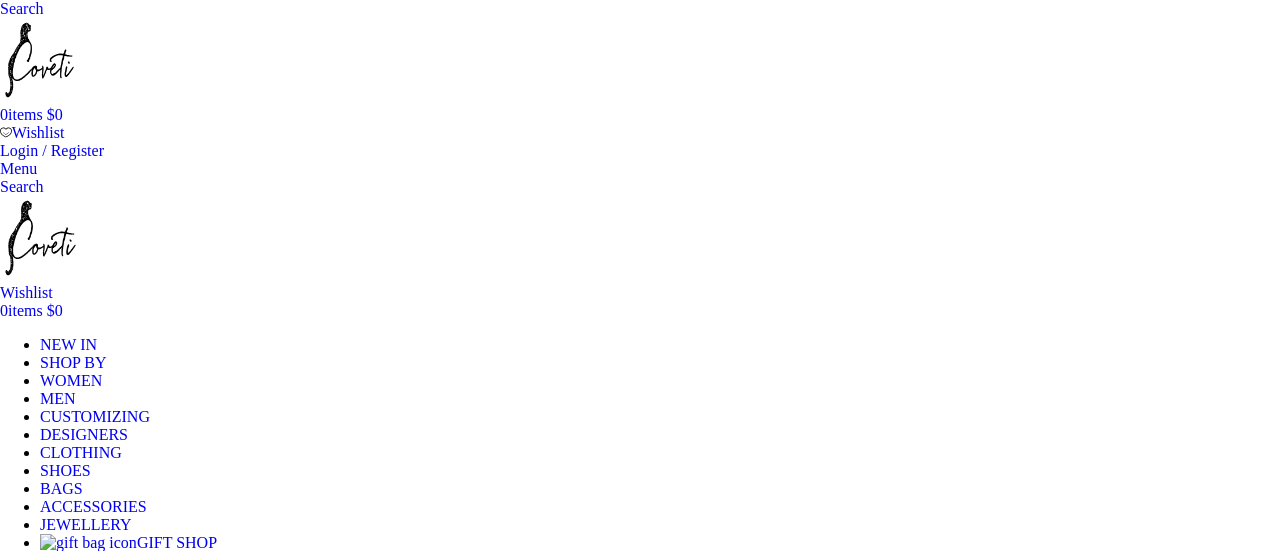 scroll, scrollTop: 270, scrollLeft: 0, axis: vertical 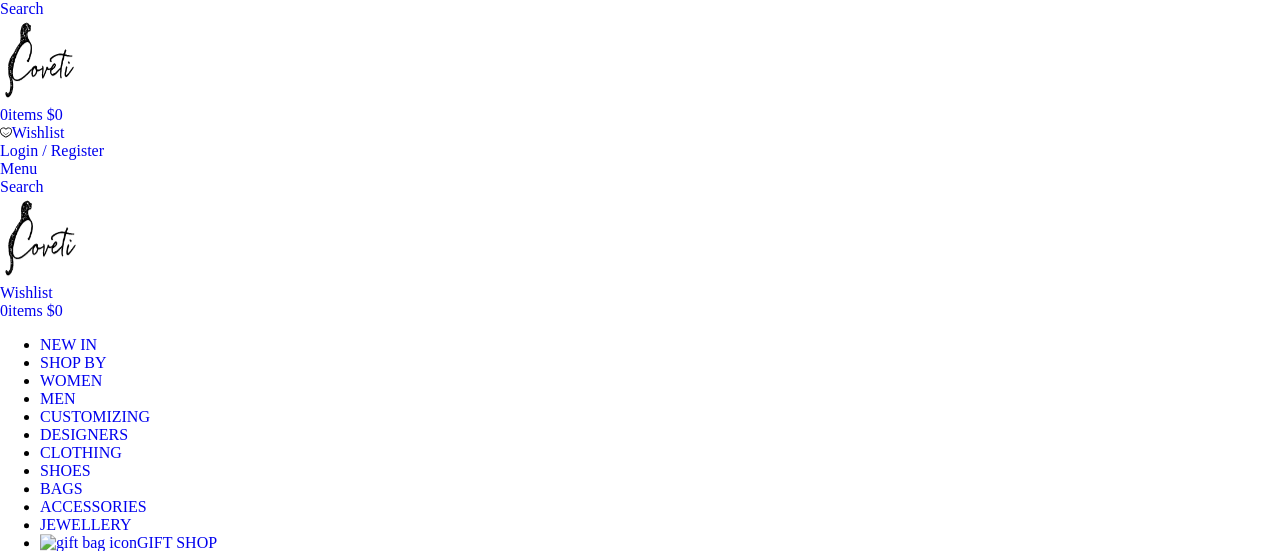 click on "SHOP BY" at bounding box center (73, 362) 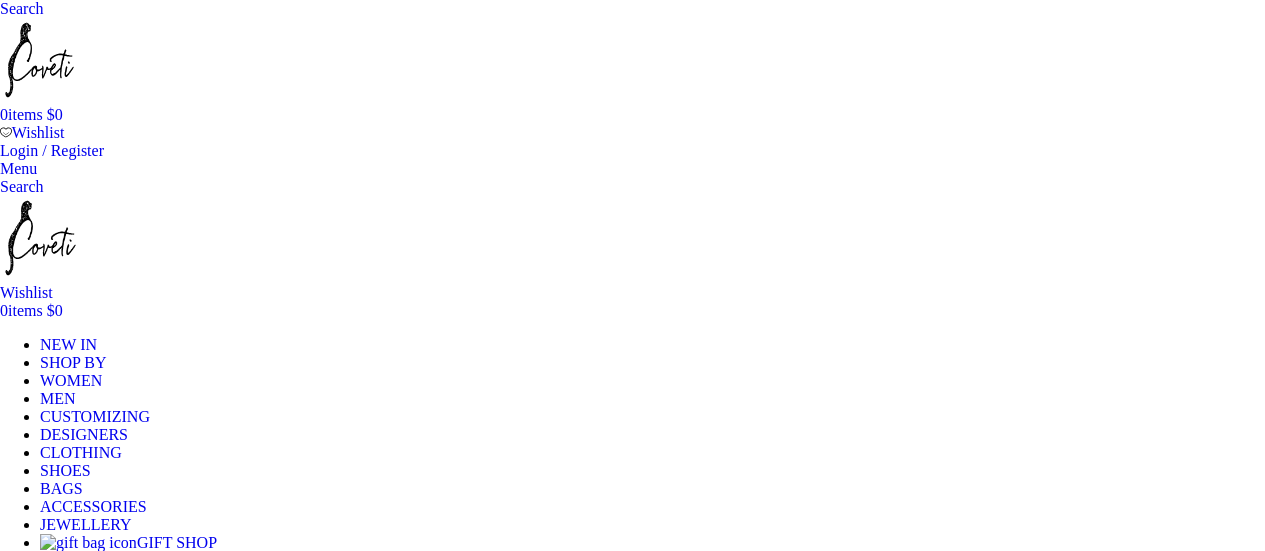 scroll, scrollTop: 0, scrollLeft: 0, axis: both 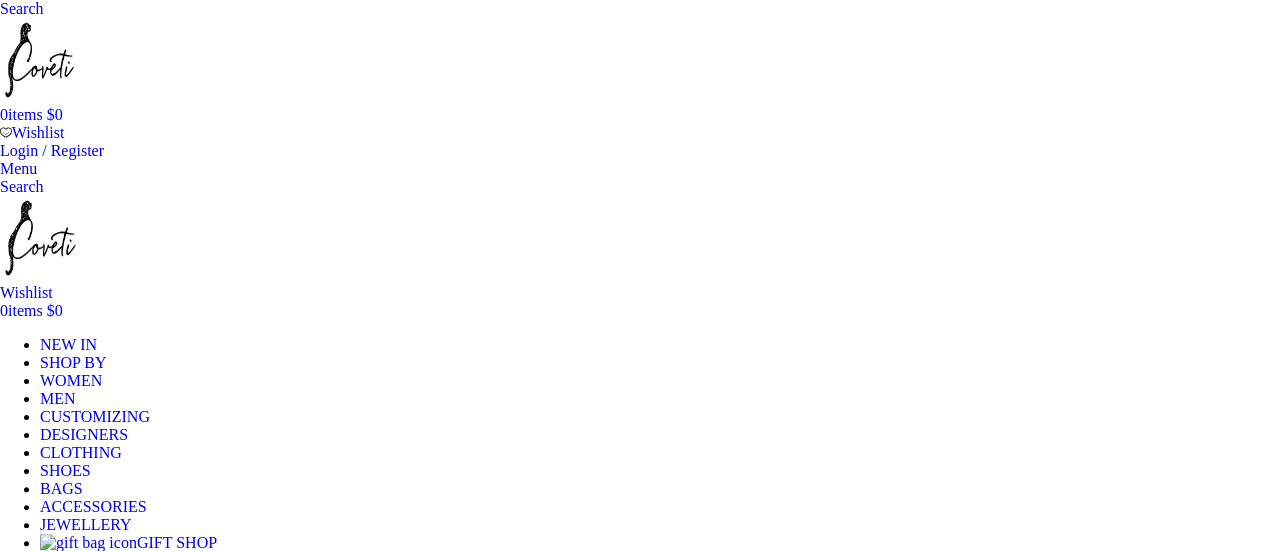click on "WOMEN" at bounding box center [71, 380] 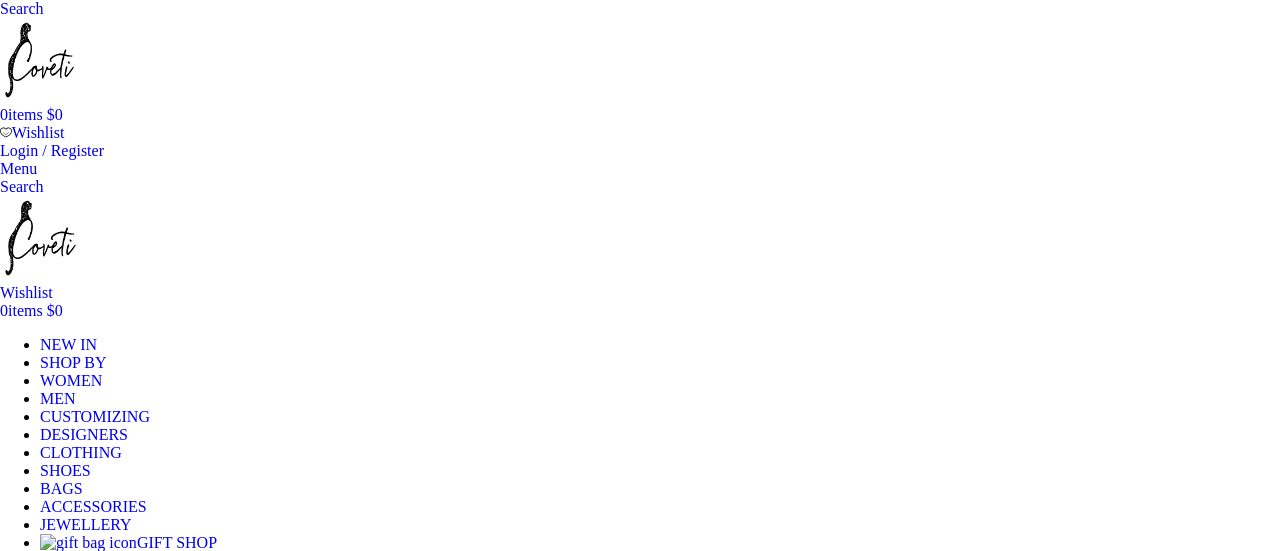 scroll, scrollTop: 0, scrollLeft: 0, axis: both 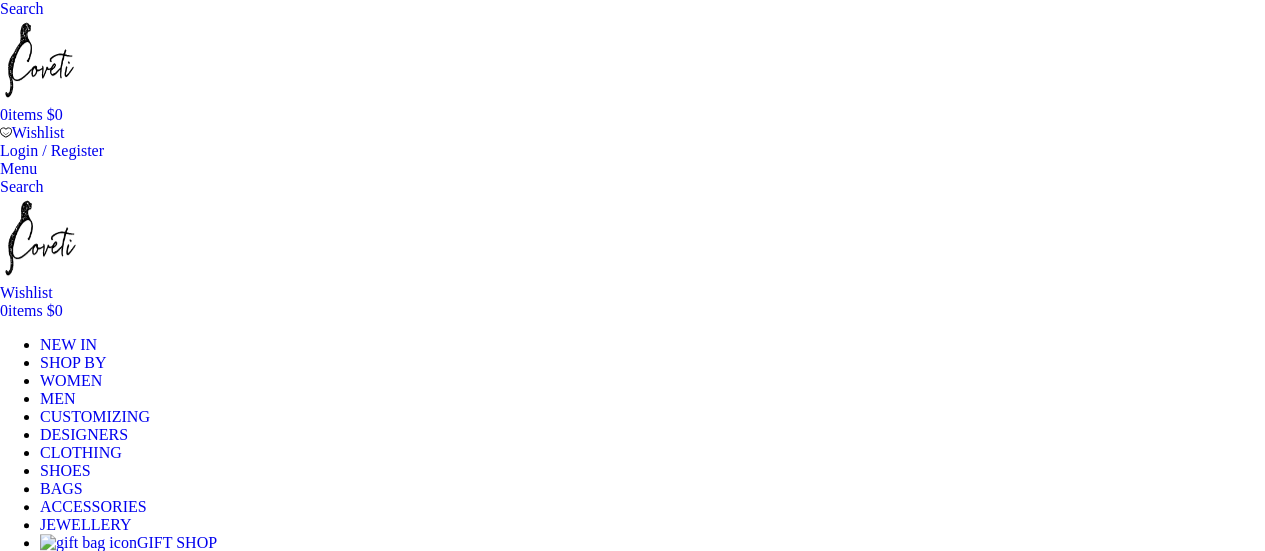 click on "CLOTHING" at bounding box center [81, 452] 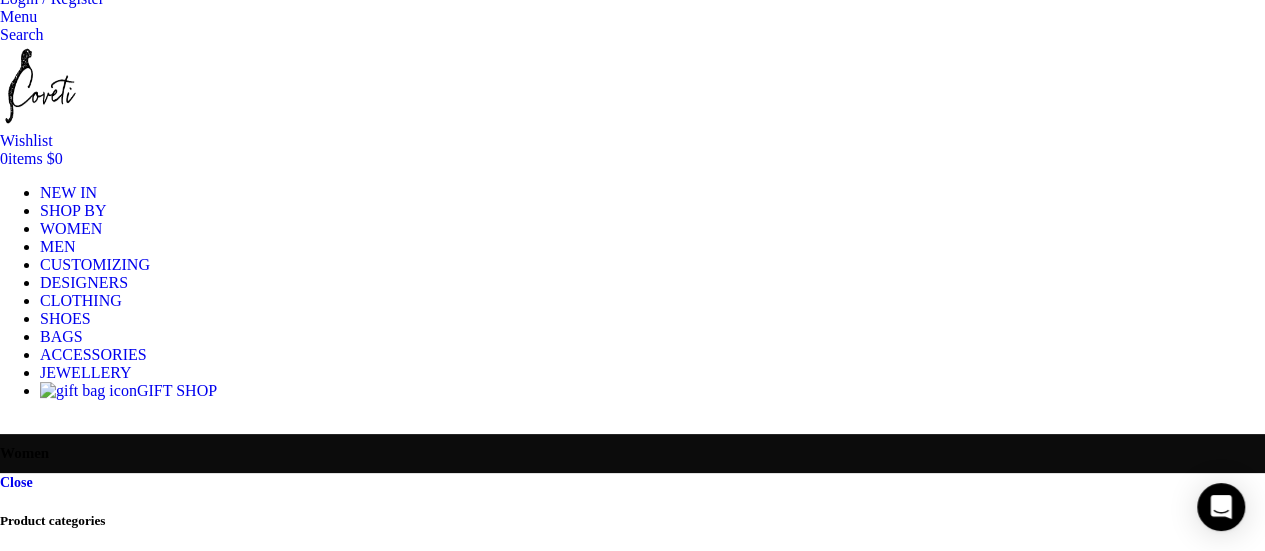 scroll, scrollTop: 168, scrollLeft: 0, axis: vertical 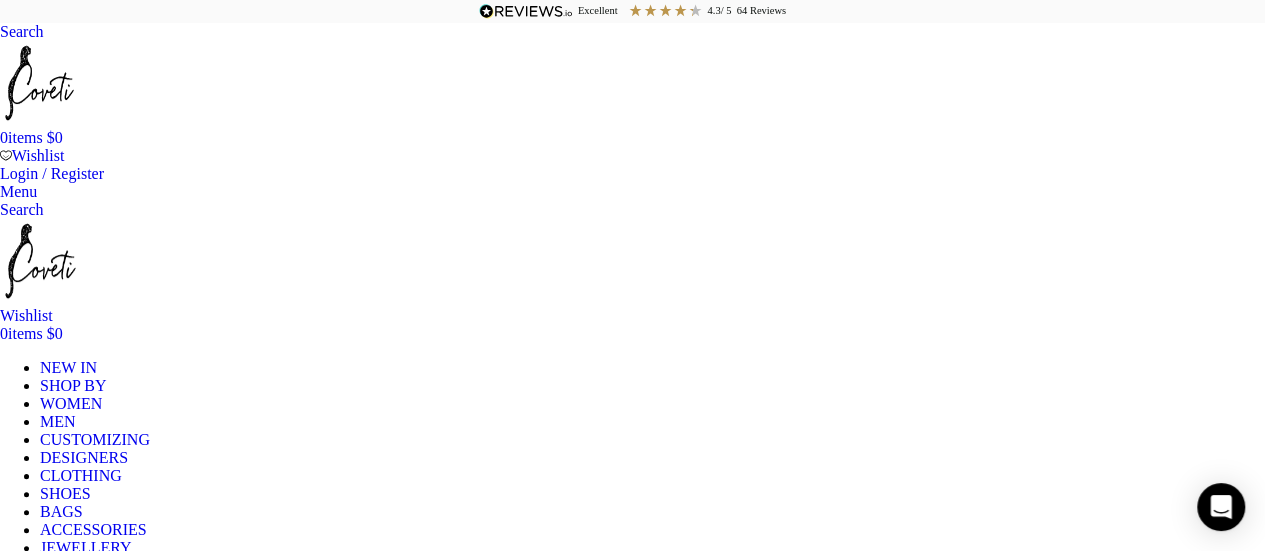 click on "WOMEN" at bounding box center [71, 403] 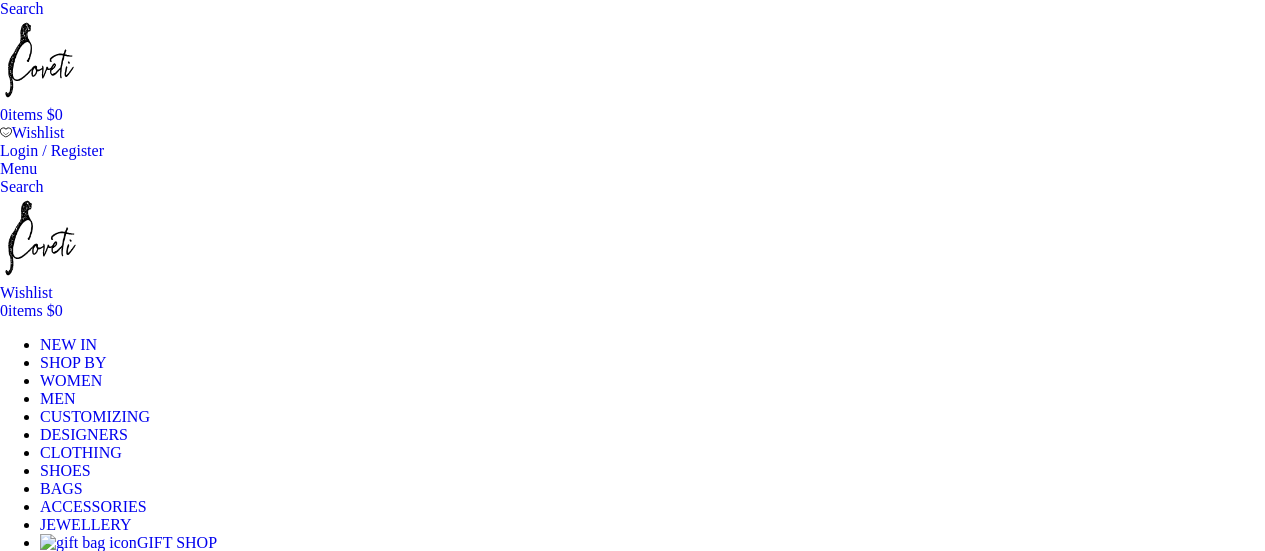 scroll, scrollTop: 0, scrollLeft: 0, axis: both 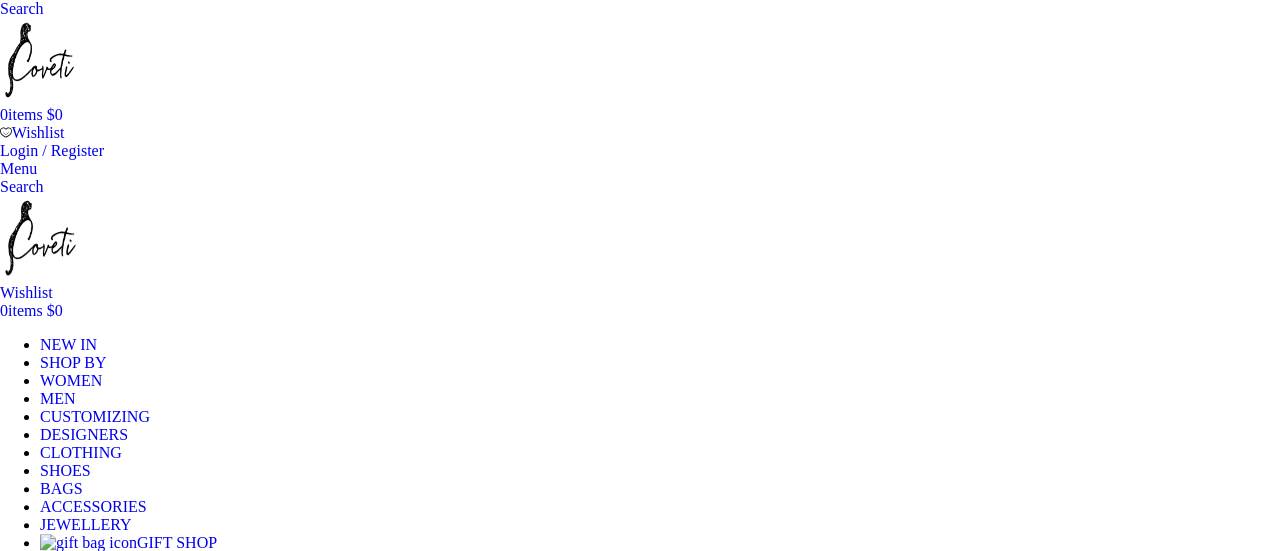 click on "WOMEN" at bounding box center (71, 380) 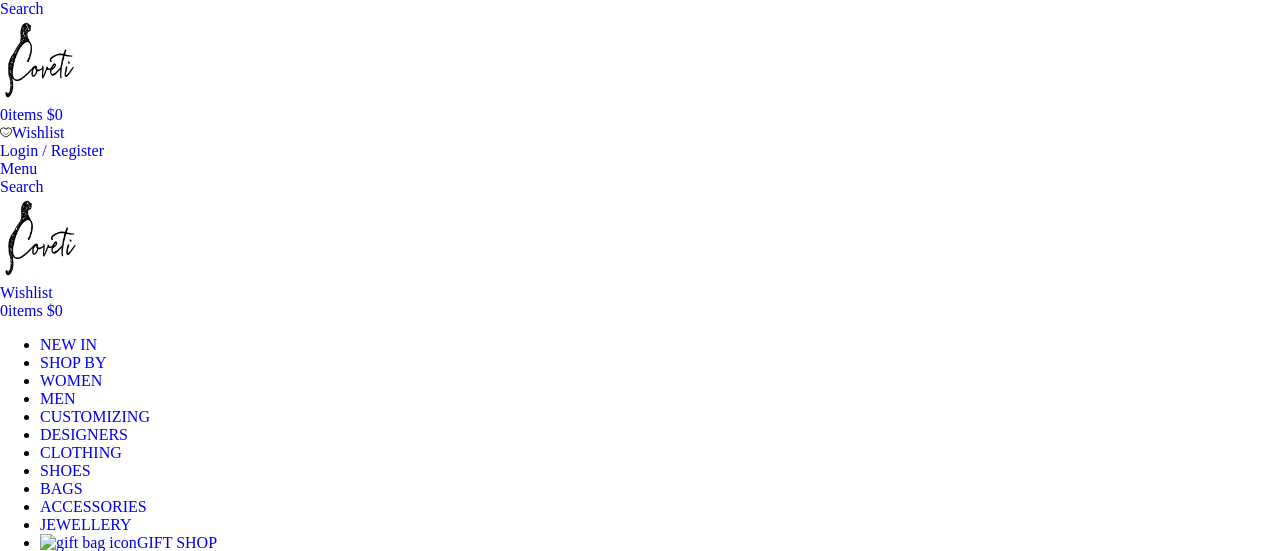 scroll, scrollTop: 0, scrollLeft: 0, axis: both 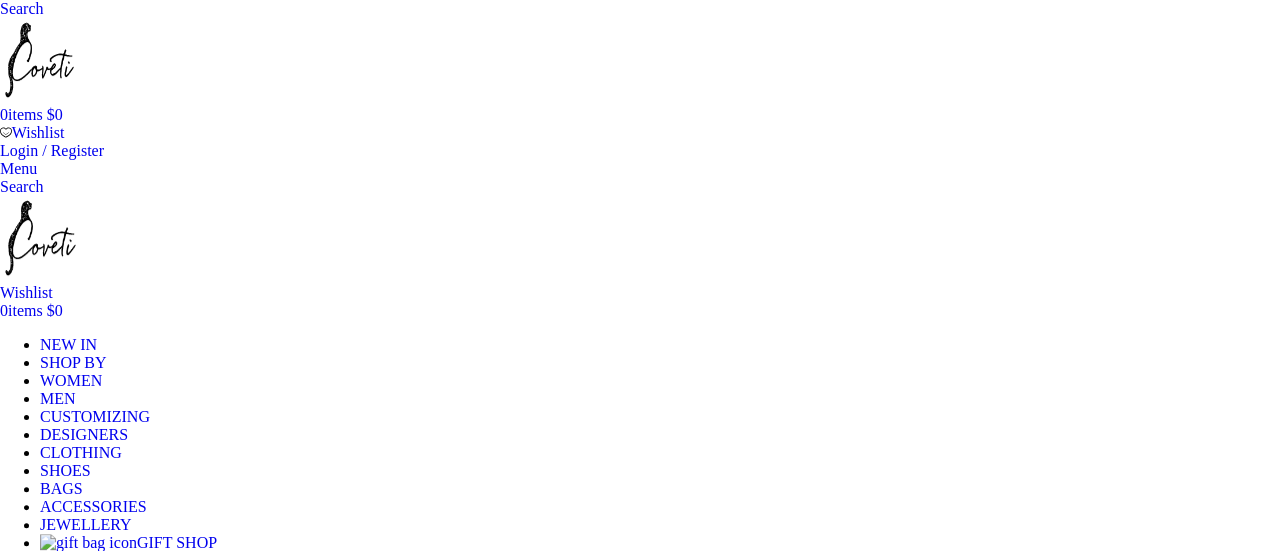 click on "WOMEN" at bounding box center (71, 380) 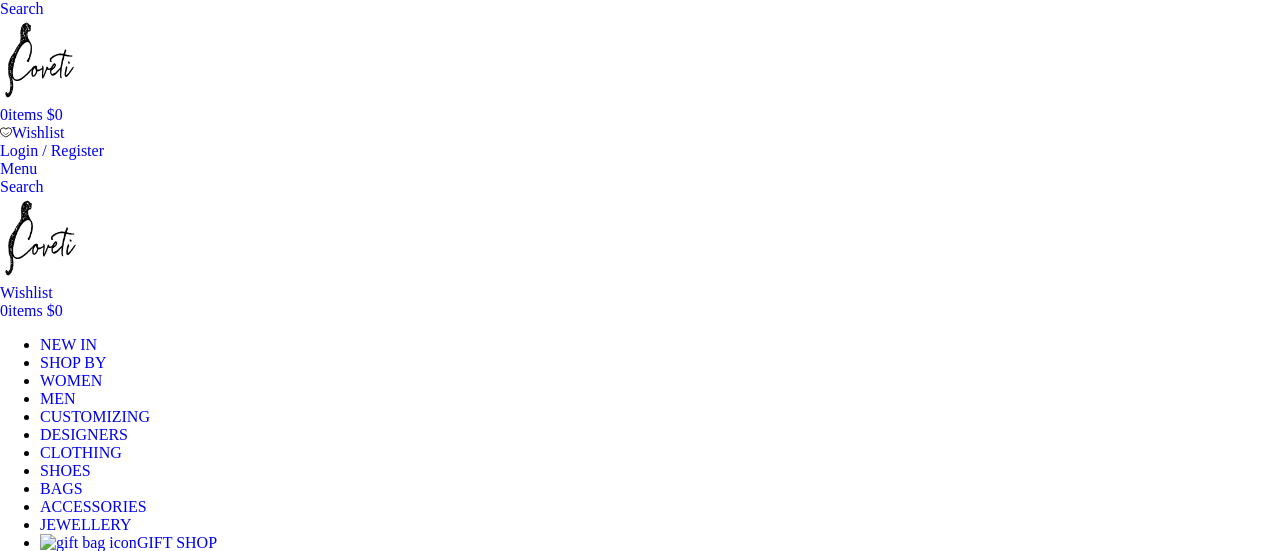 scroll, scrollTop: 0, scrollLeft: 0, axis: both 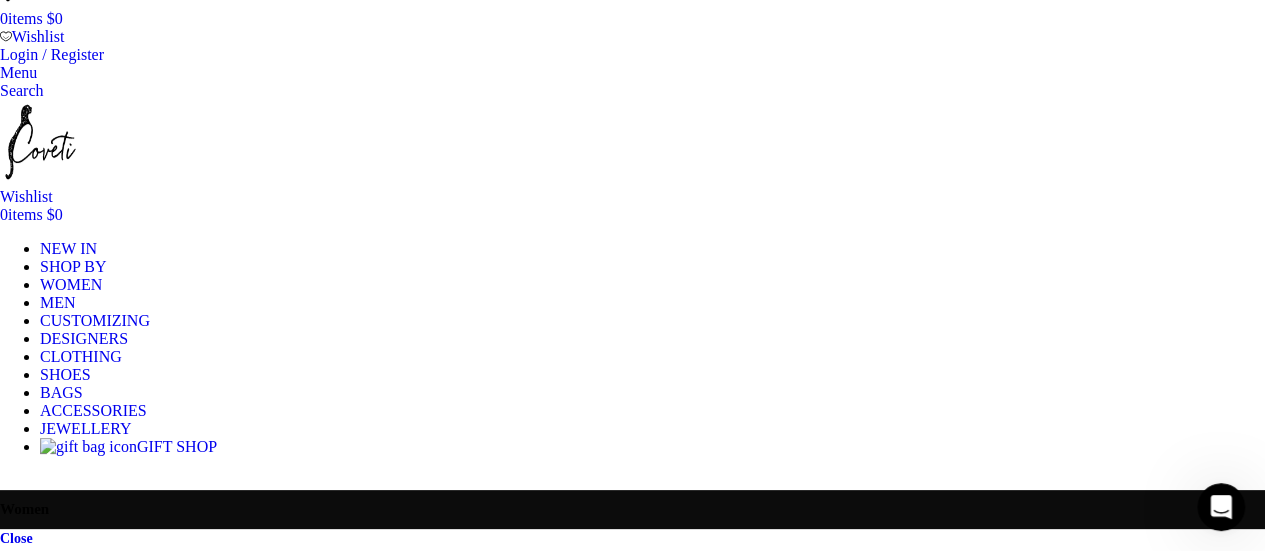 click on "Bridal" at bounding box center [-164, 787] 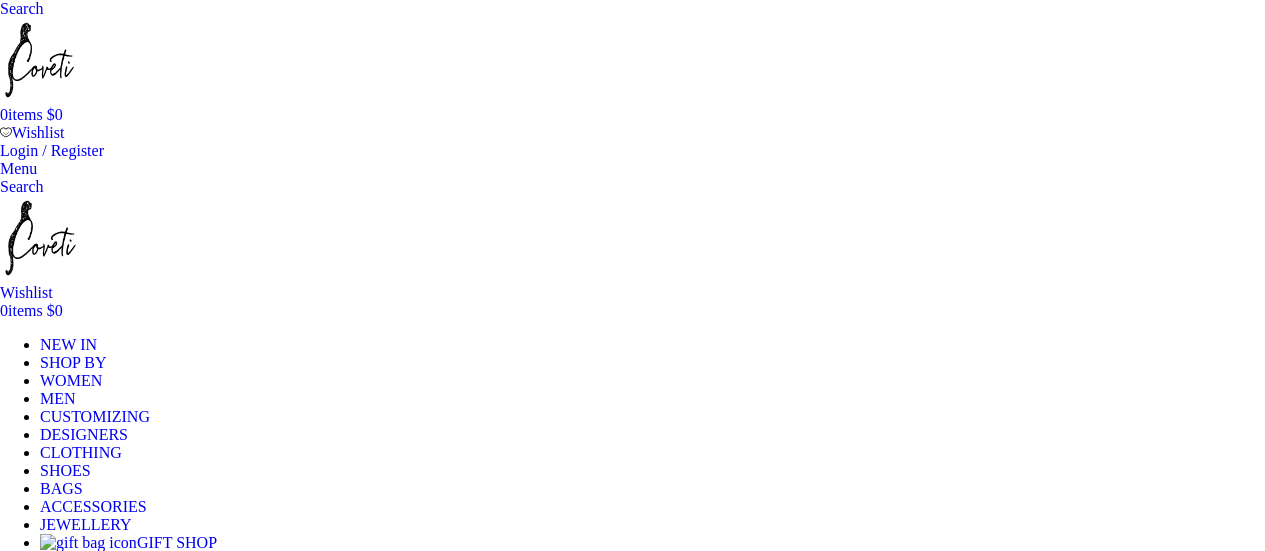 scroll, scrollTop: 374, scrollLeft: 0, axis: vertical 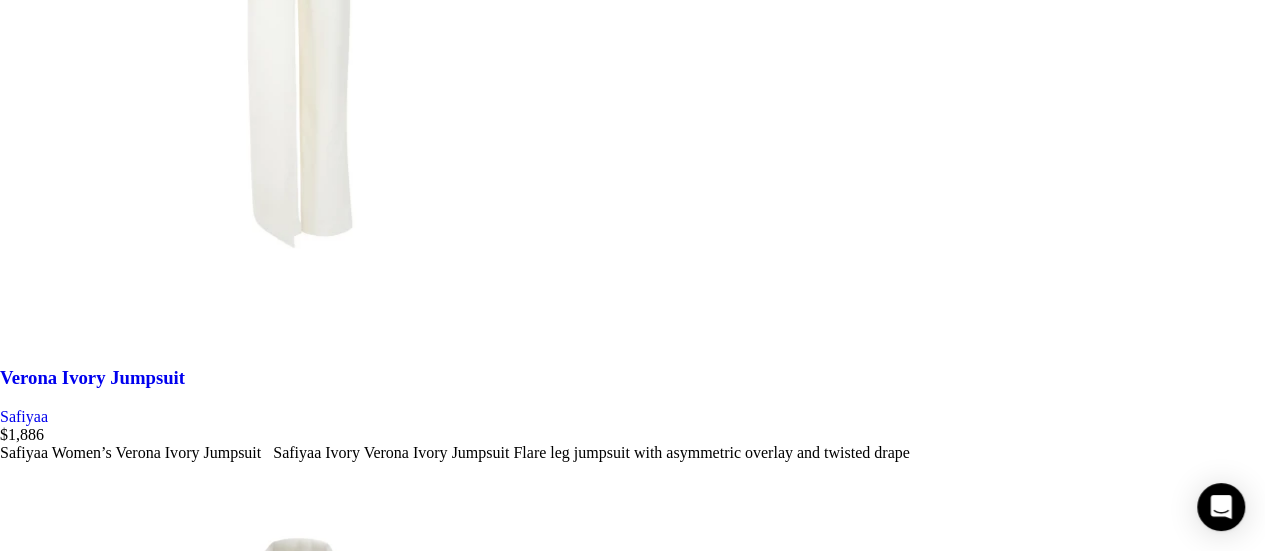 click on "Dresses" at bounding box center (-529, -1205) 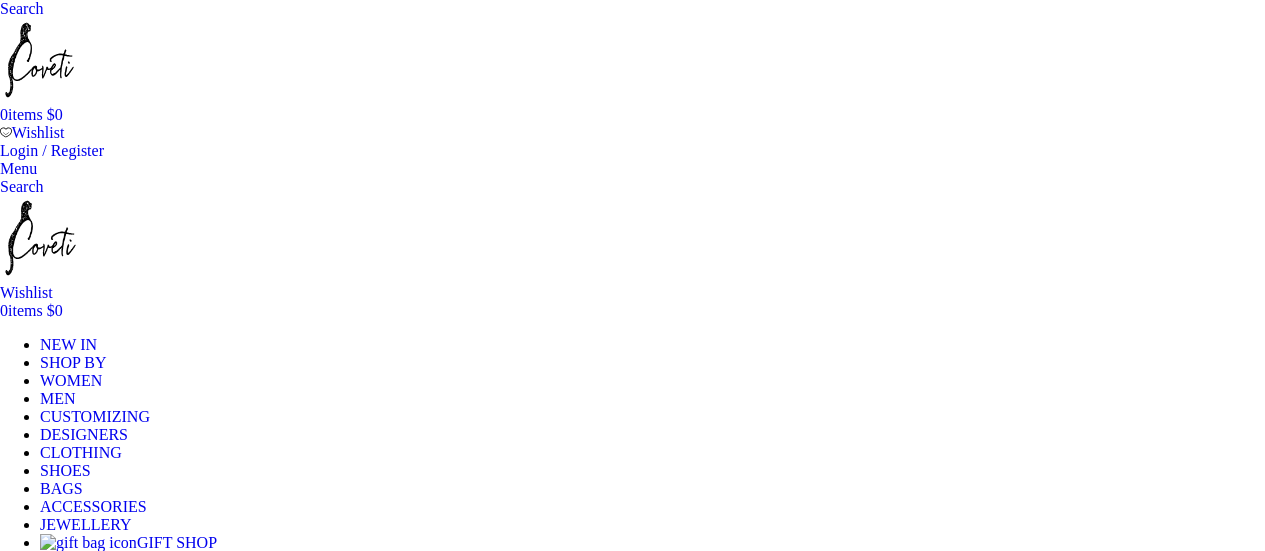 scroll, scrollTop: 0, scrollLeft: 0, axis: both 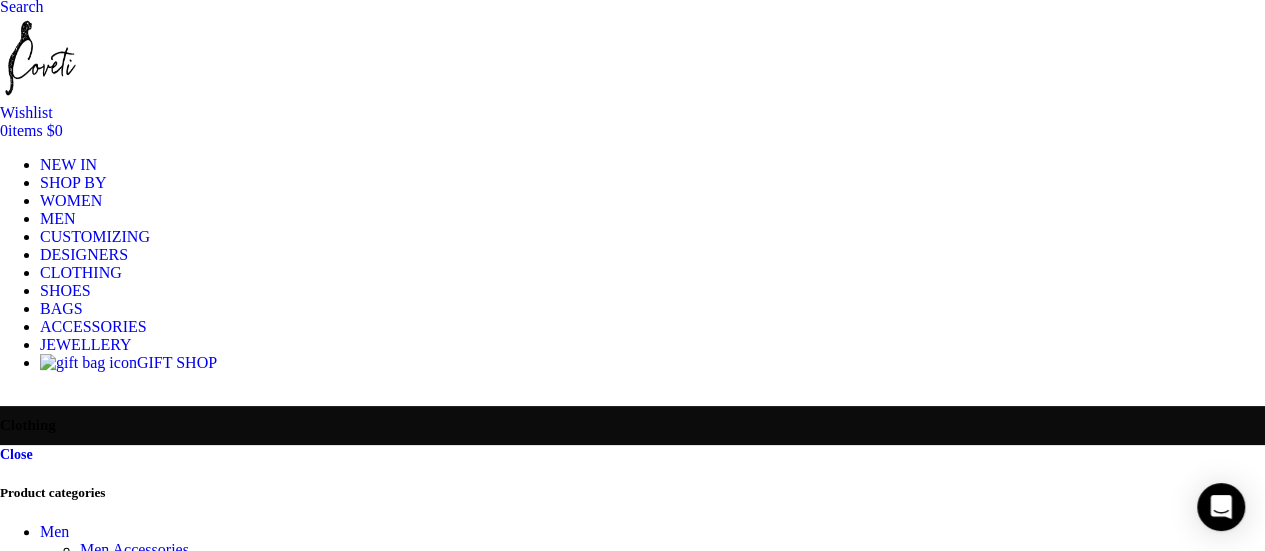 click on "Dresses" at bounding box center (-529, 469) 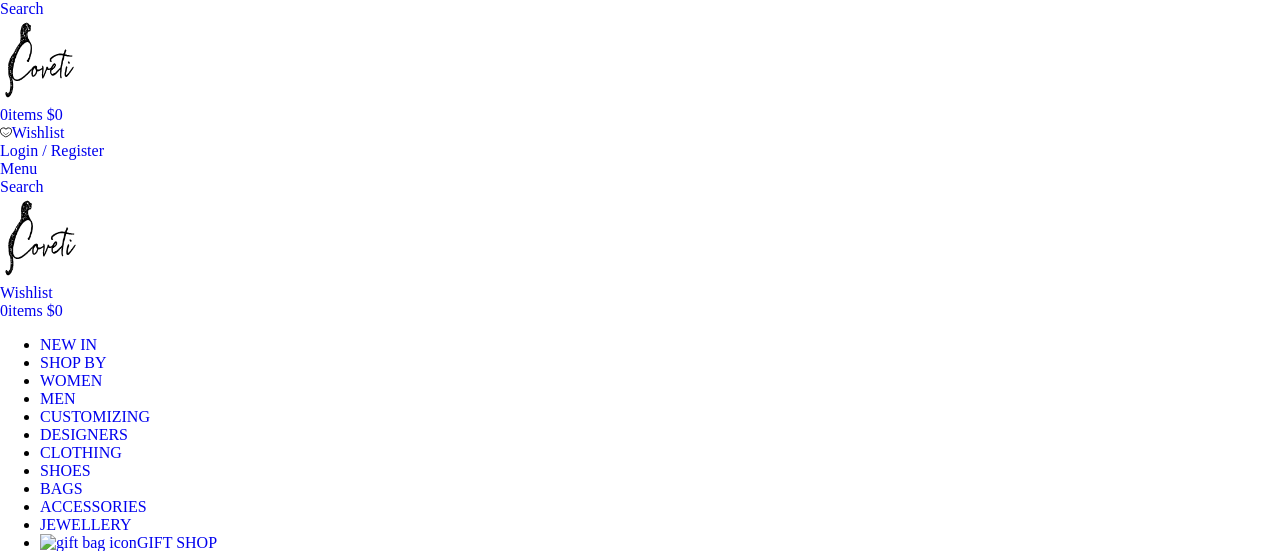 scroll, scrollTop: 0, scrollLeft: 0, axis: both 